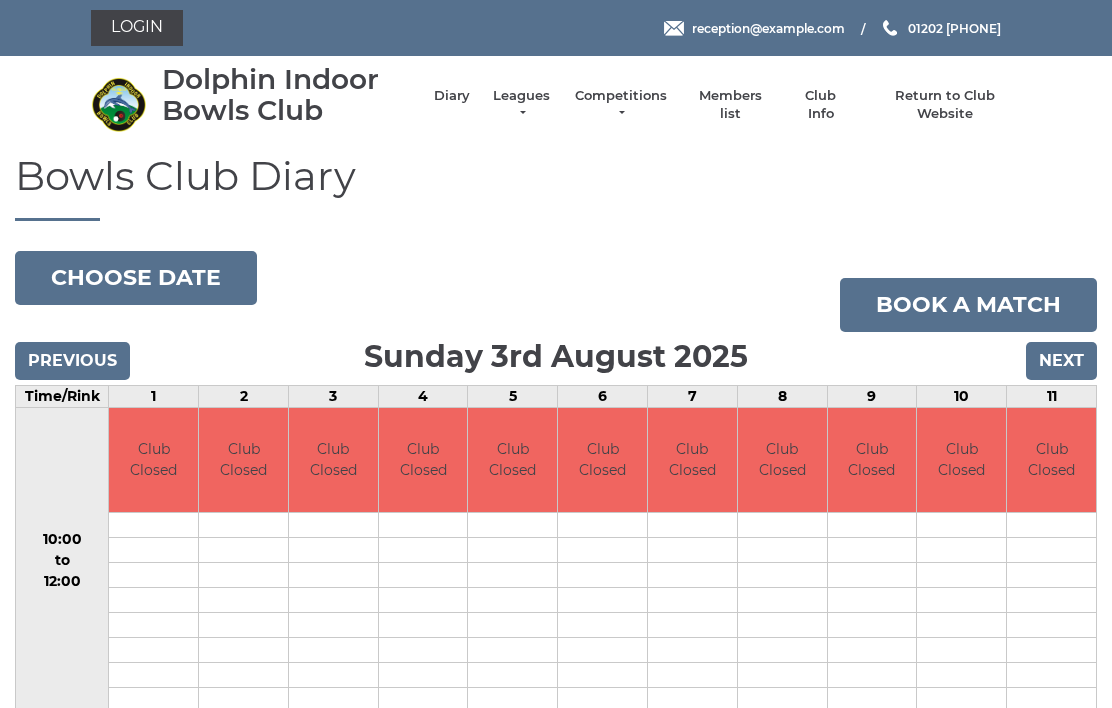 scroll, scrollTop: 0, scrollLeft: 0, axis: both 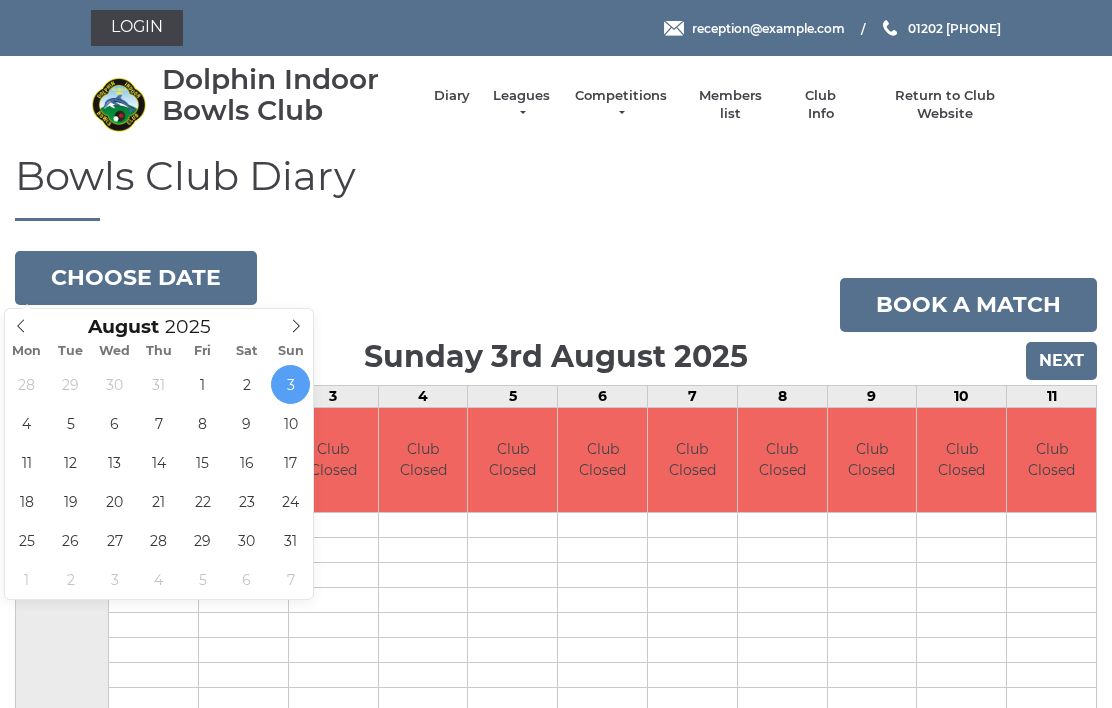 type on "2025-08-05" 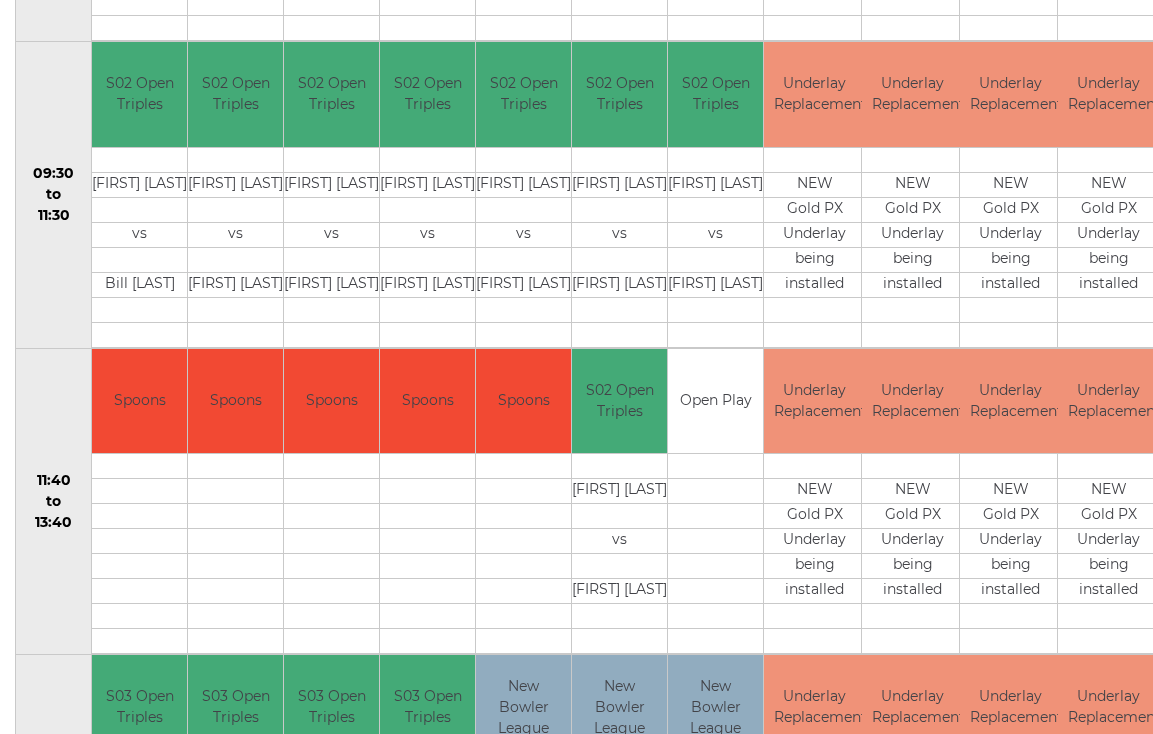 scroll, scrollTop: 667, scrollLeft: 0, axis: vertical 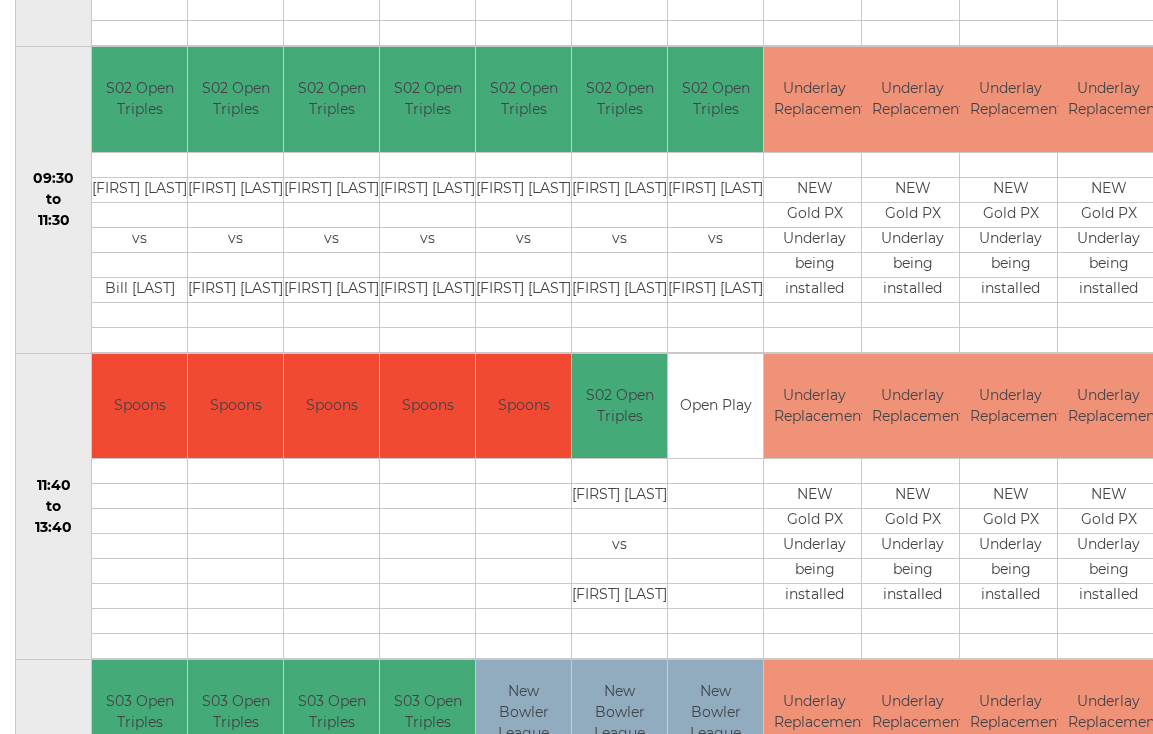 click on "Open Play" at bounding box center [715, 406] 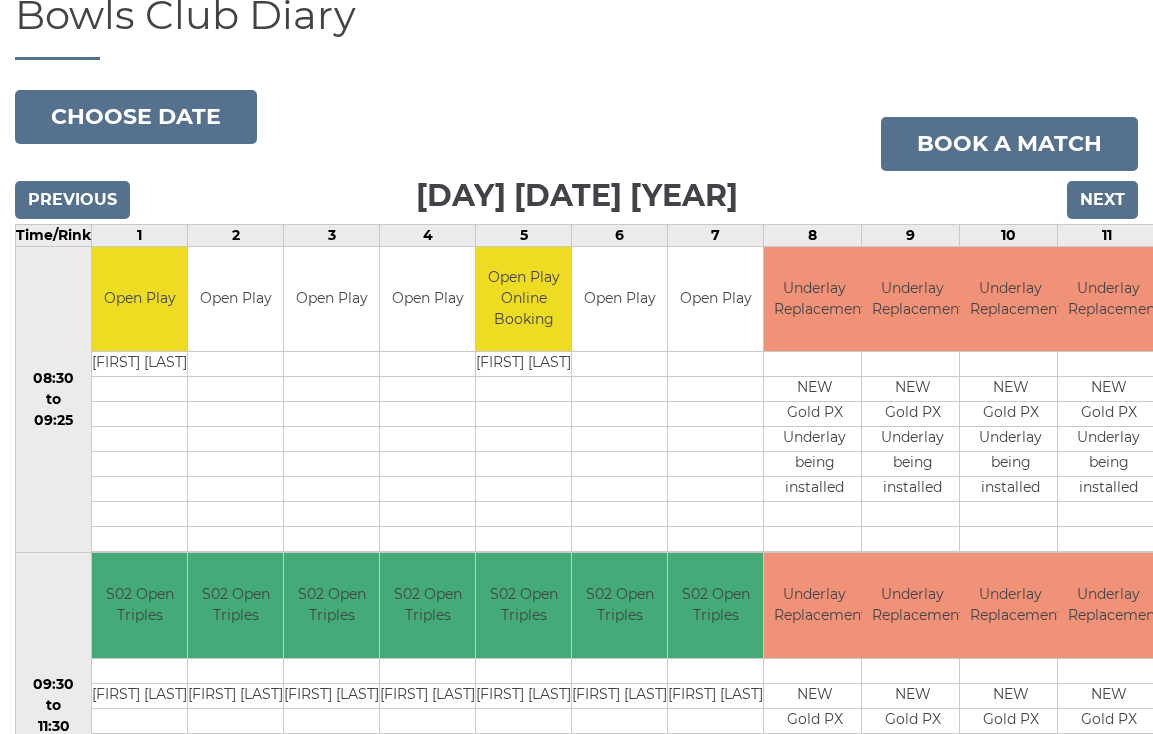 scroll, scrollTop: 158, scrollLeft: 0, axis: vertical 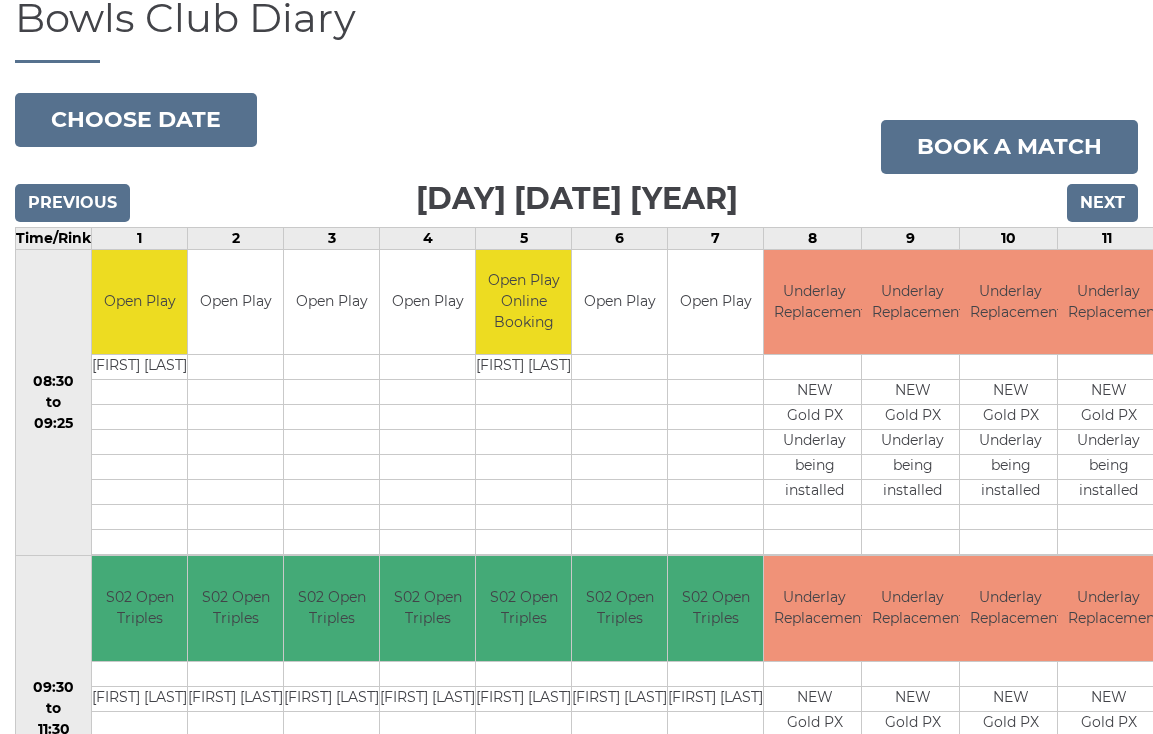 click on "Book a match" at bounding box center [1009, 147] 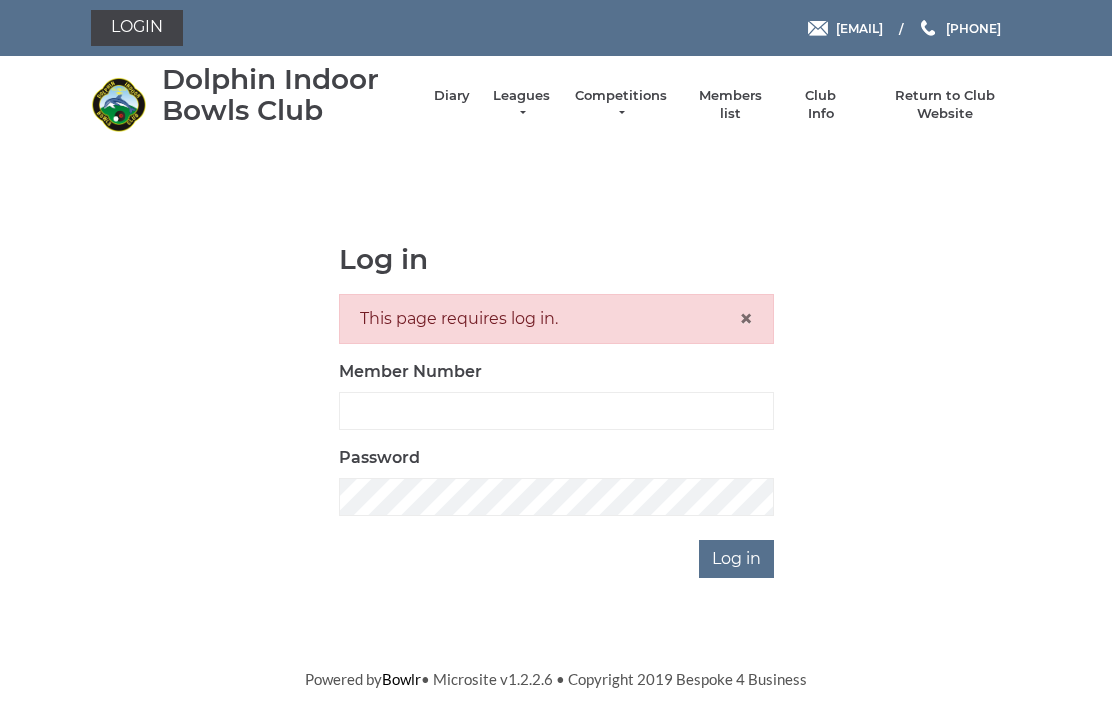 scroll, scrollTop: 177, scrollLeft: 0, axis: vertical 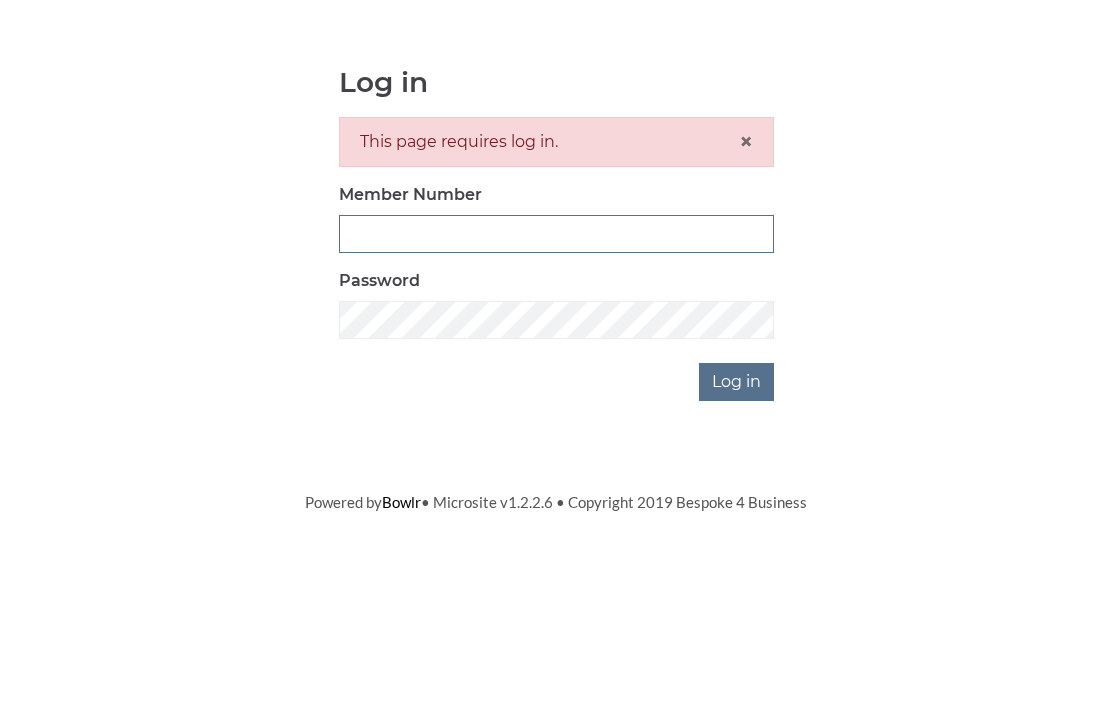 type on "4042" 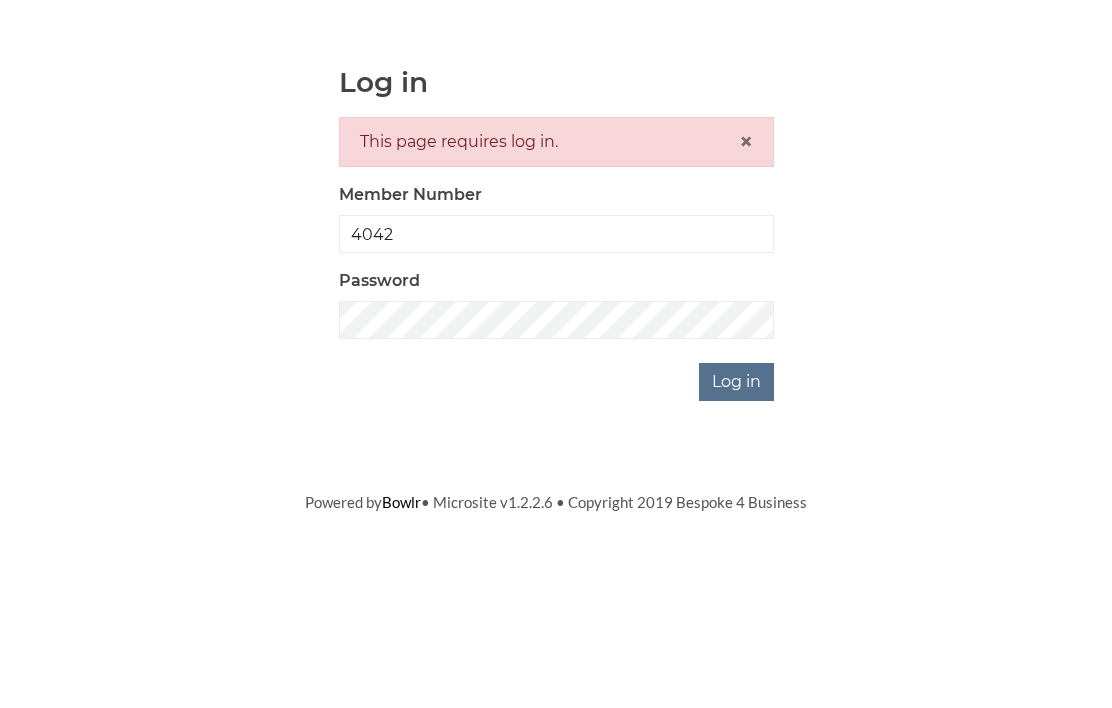 click on "Log in" at bounding box center [736, 559] 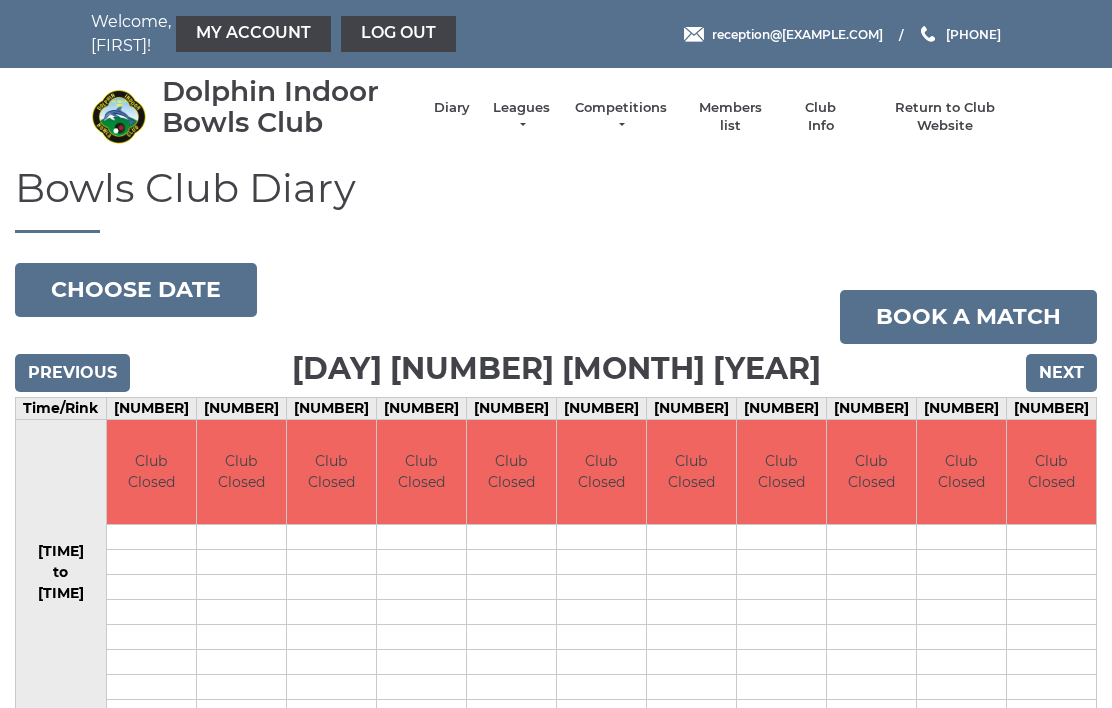 scroll, scrollTop: 0, scrollLeft: 0, axis: both 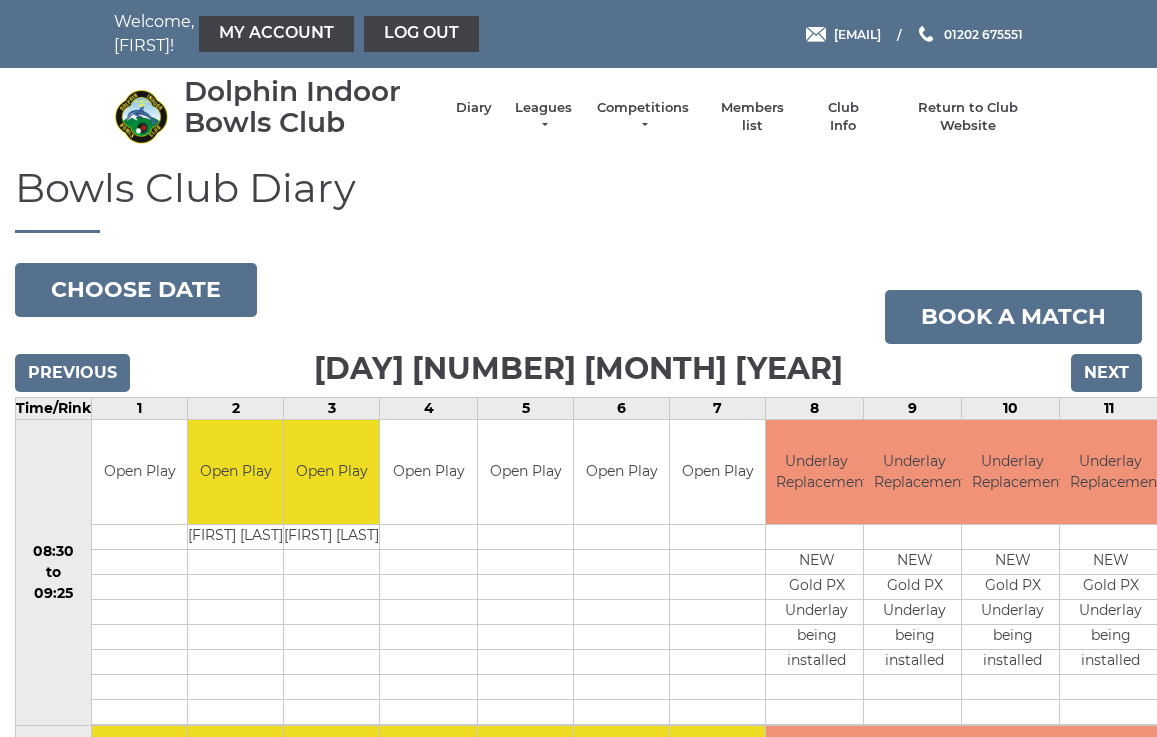 click on "Next" at bounding box center [1106, 373] 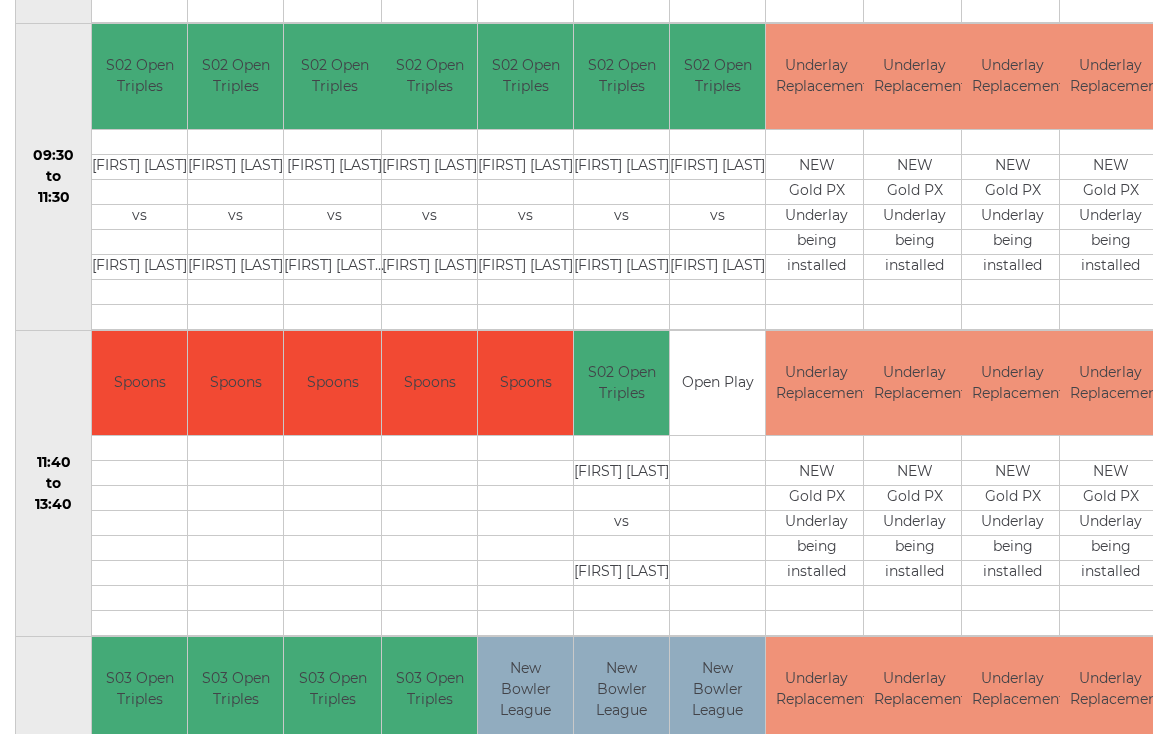 scroll, scrollTop: 703, scrollLeft: 0, axis: vertical 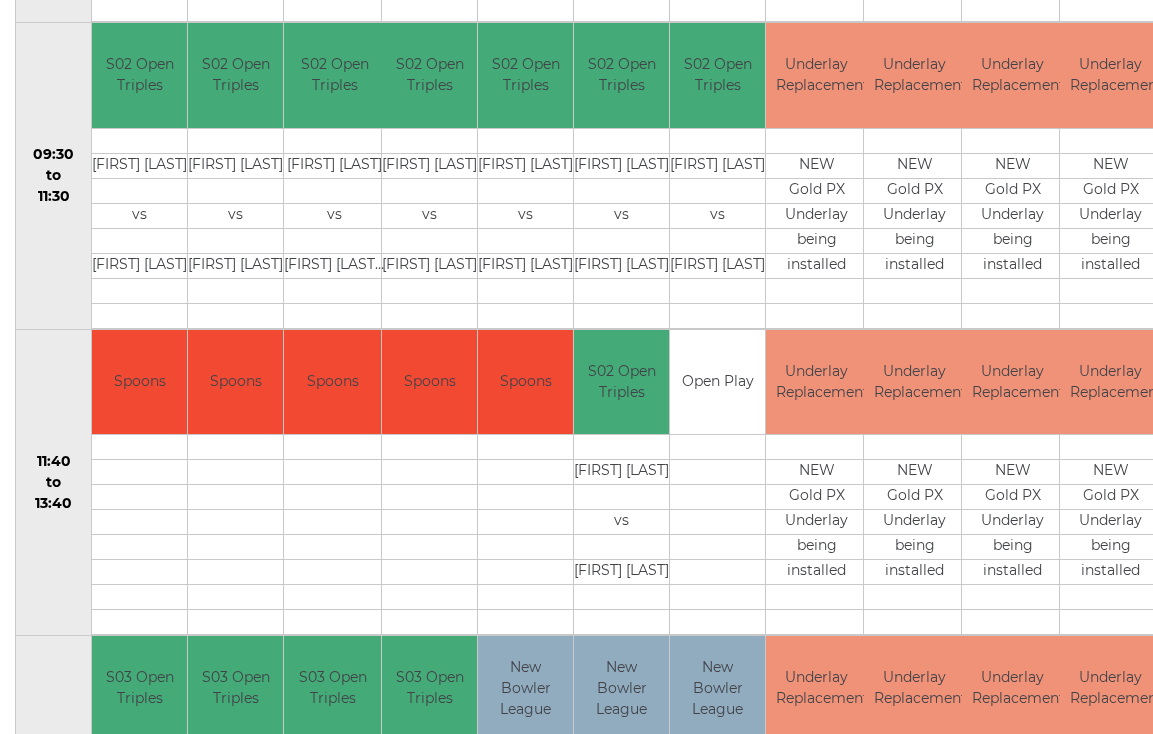 click on "Open Play" at bounding box center (717, 382) 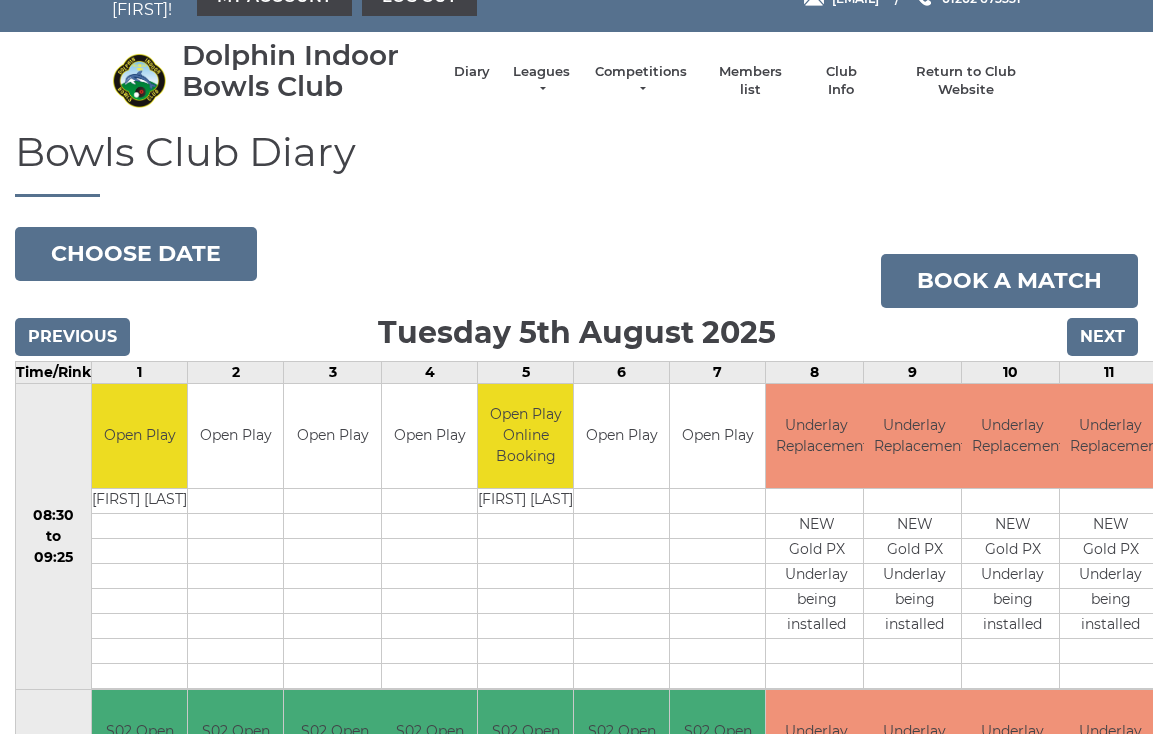 scroll, scrollTop: 0, scrollLeft: 0, axis: both 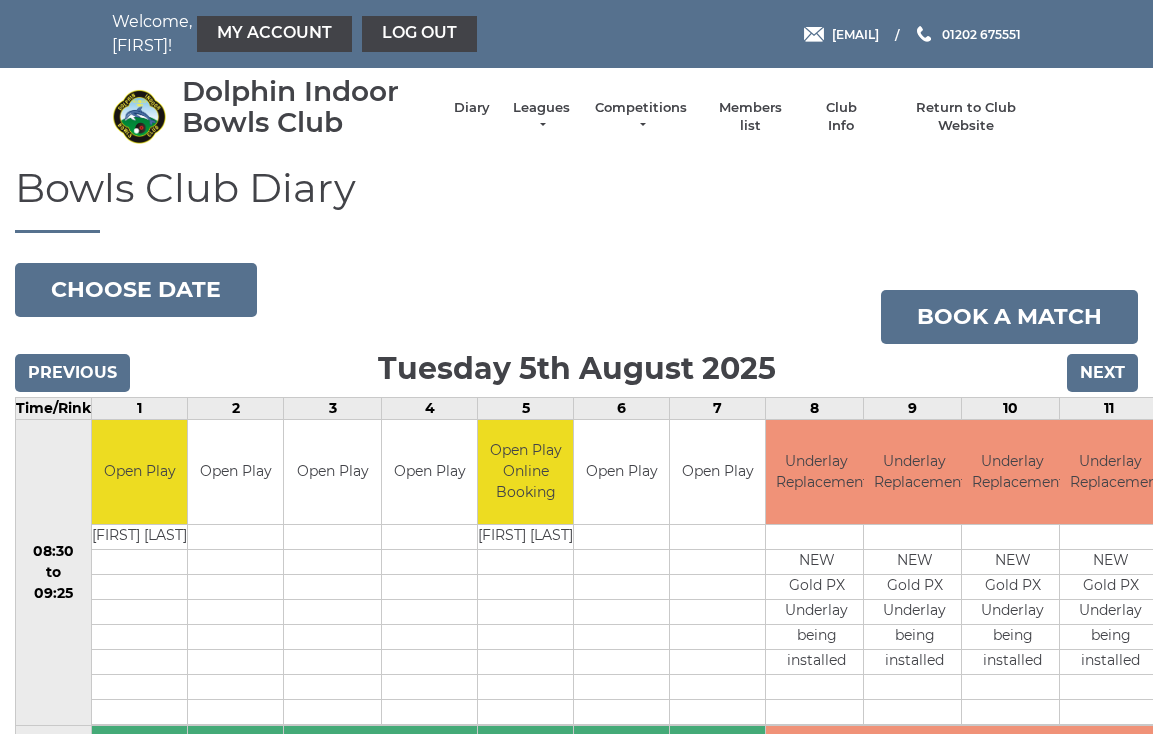 click on "Book a match" at bounding box center [1009, 317] 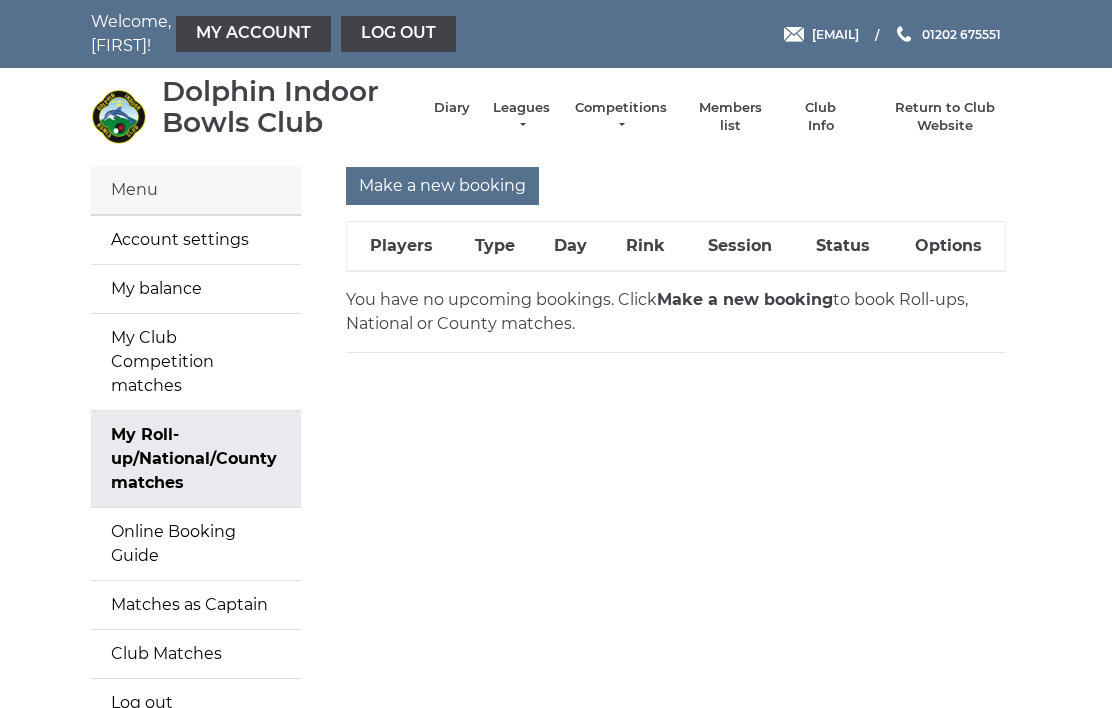 scroll, scrollTop: 0, scrollLeft: 0, axis: both 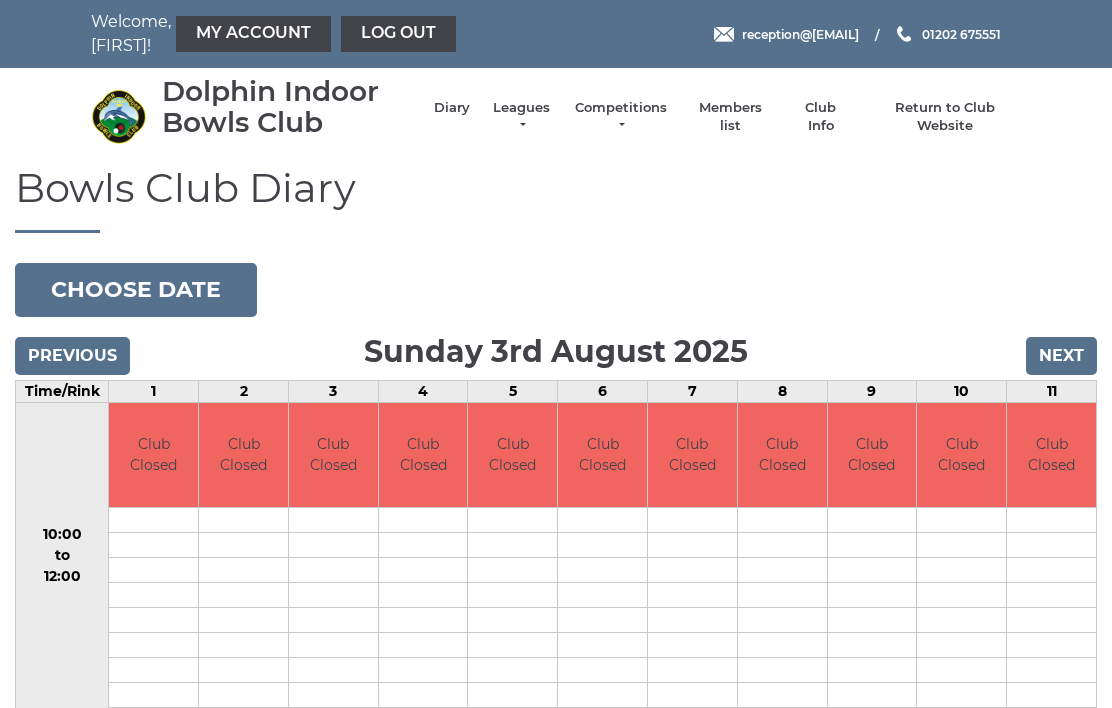 click on "Next" at bounding box center (1061, 356) 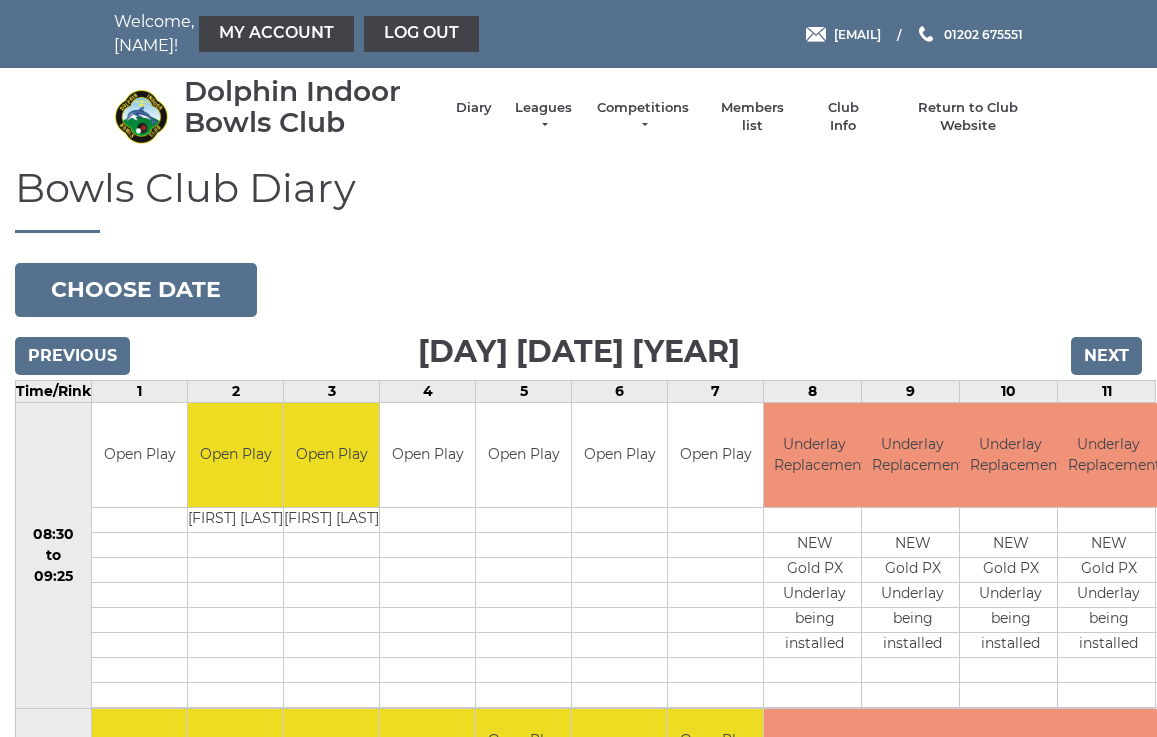 scroll, scrollTop: 0, scrollLeft: 0, axis: both 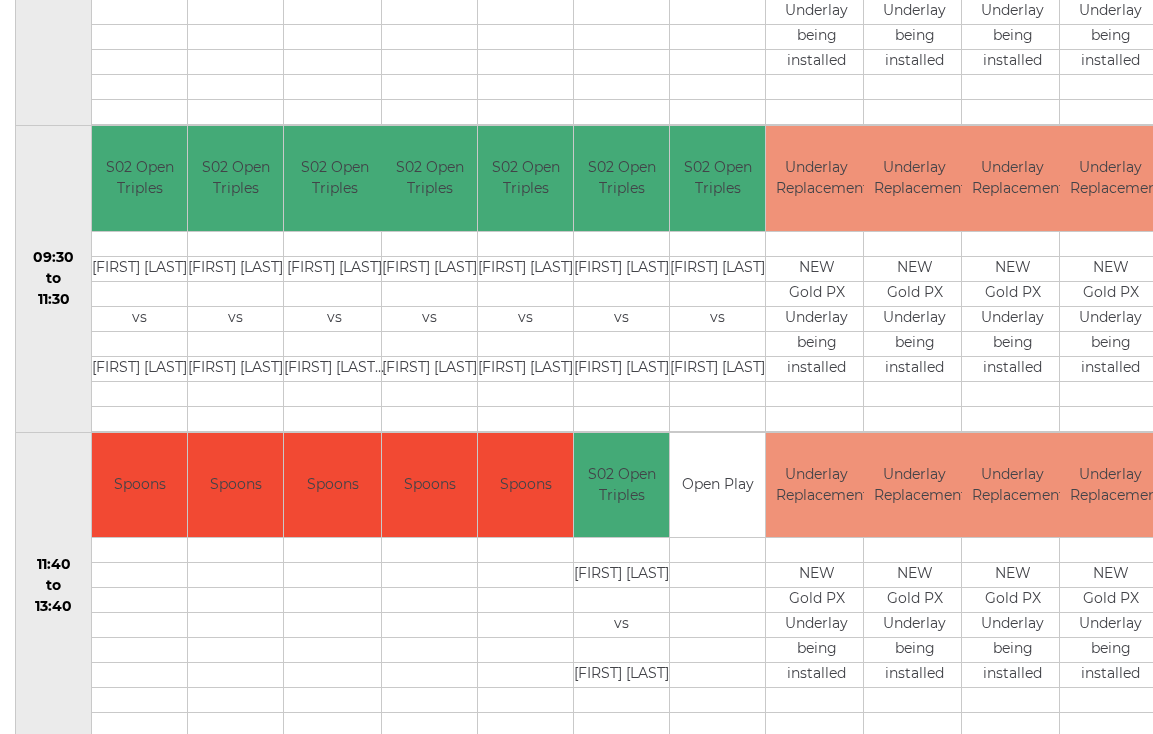click on "Book slot" at bounding box center (0, 0) 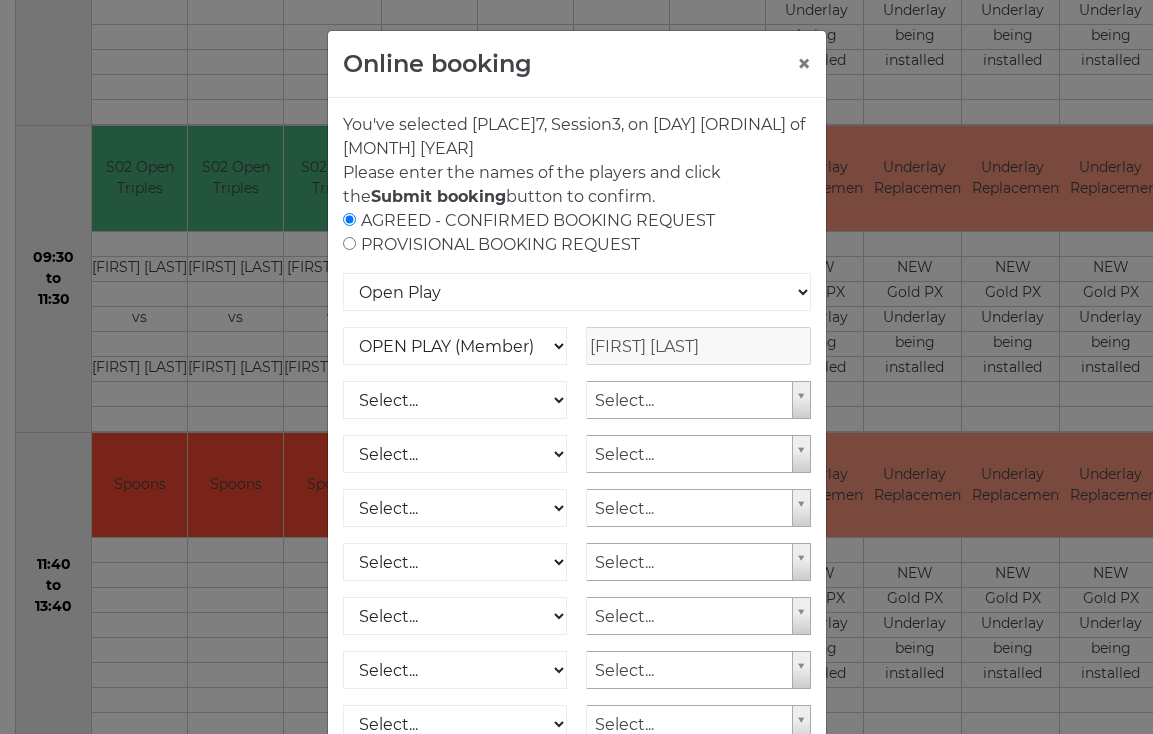 click on "×" at bounding box center (804, 64) 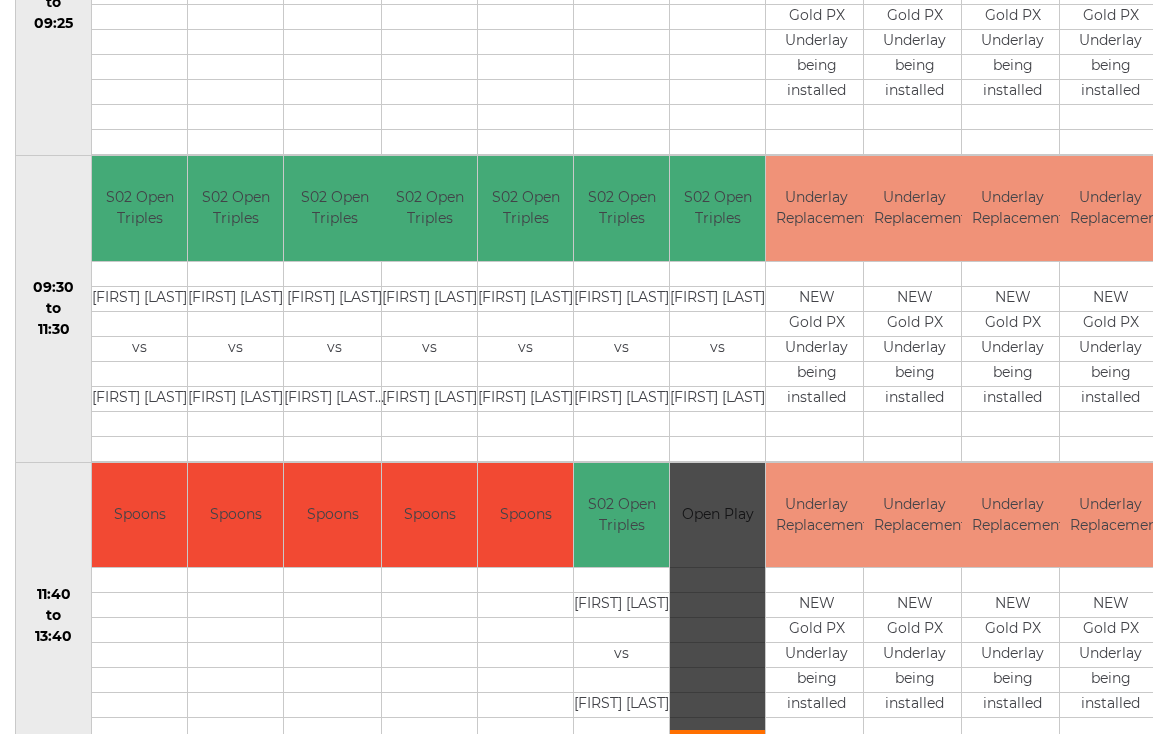 scroll, scrollTop: 633, scrollLeft: 0, axis: vertical 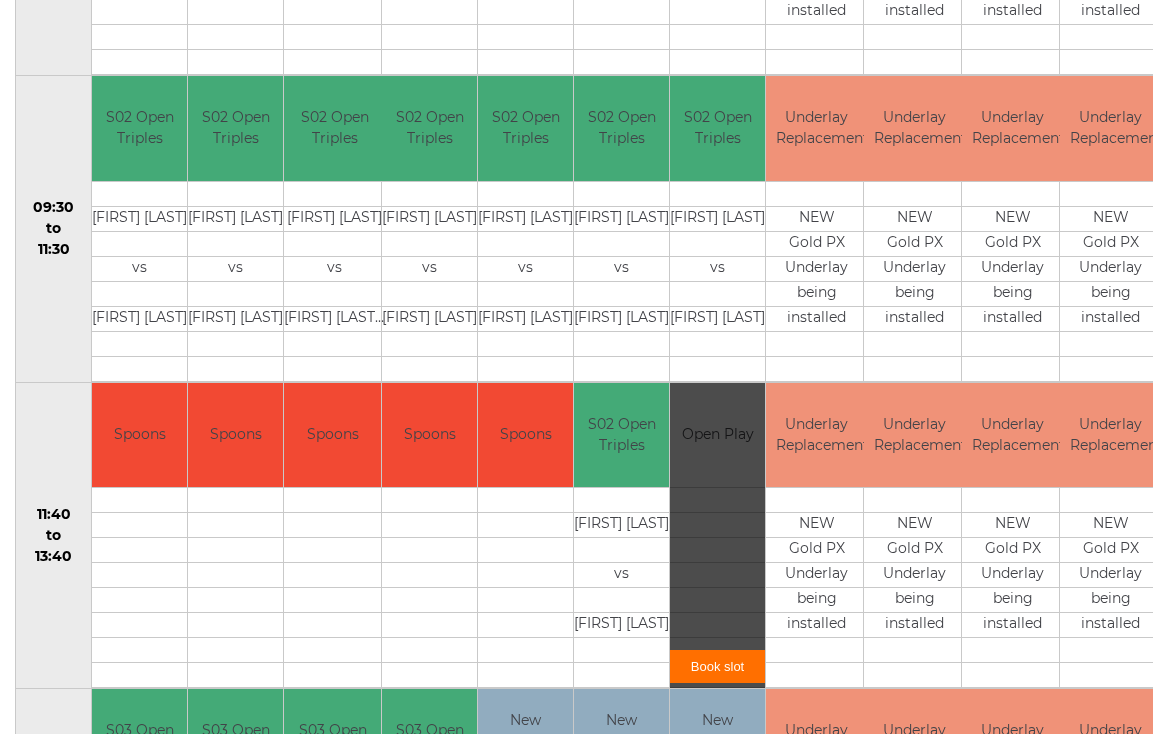 click at bounding box center (717, 368) 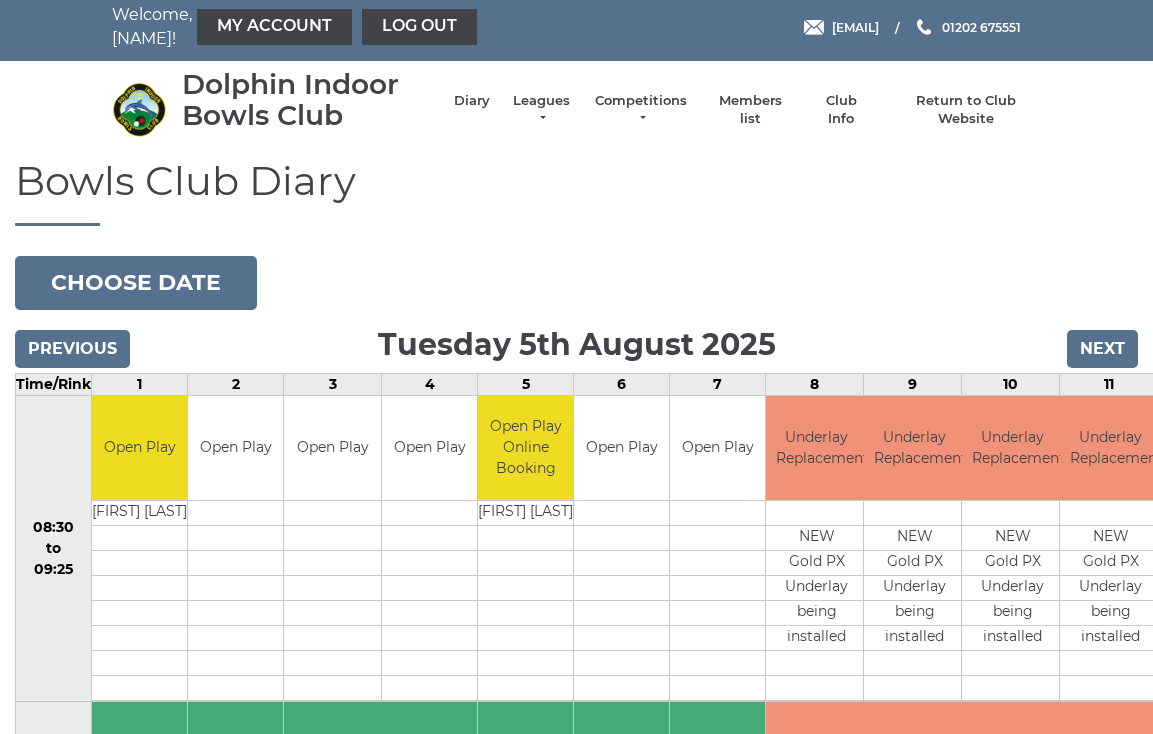 scroll, scrollTop: 0, scrollLeft: 0, axis: both 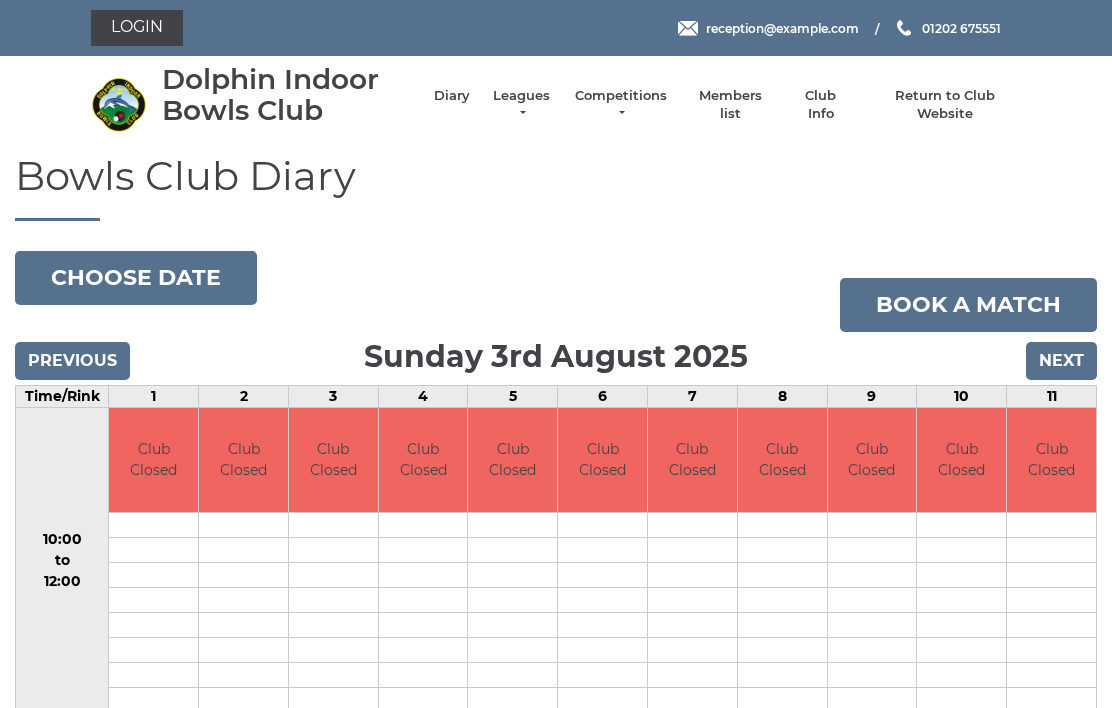 click on "Book a match" at bounding box center (968, 305) 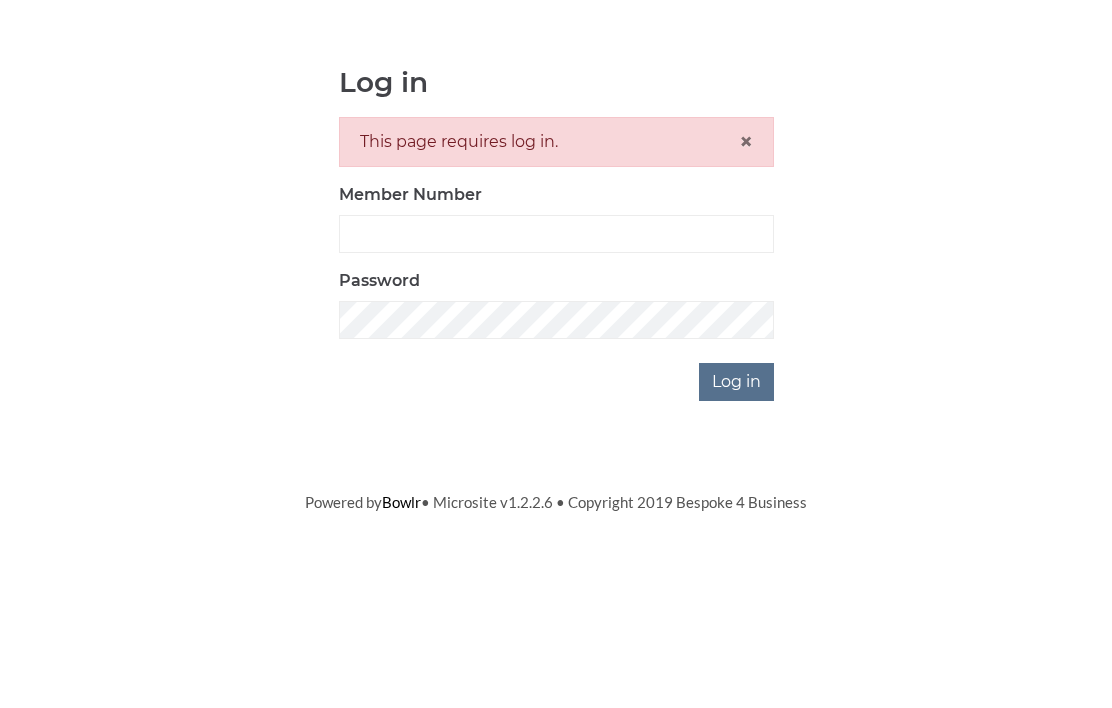 scroll, scrollTop: 177, scrollLeft: 0, axis: vertical 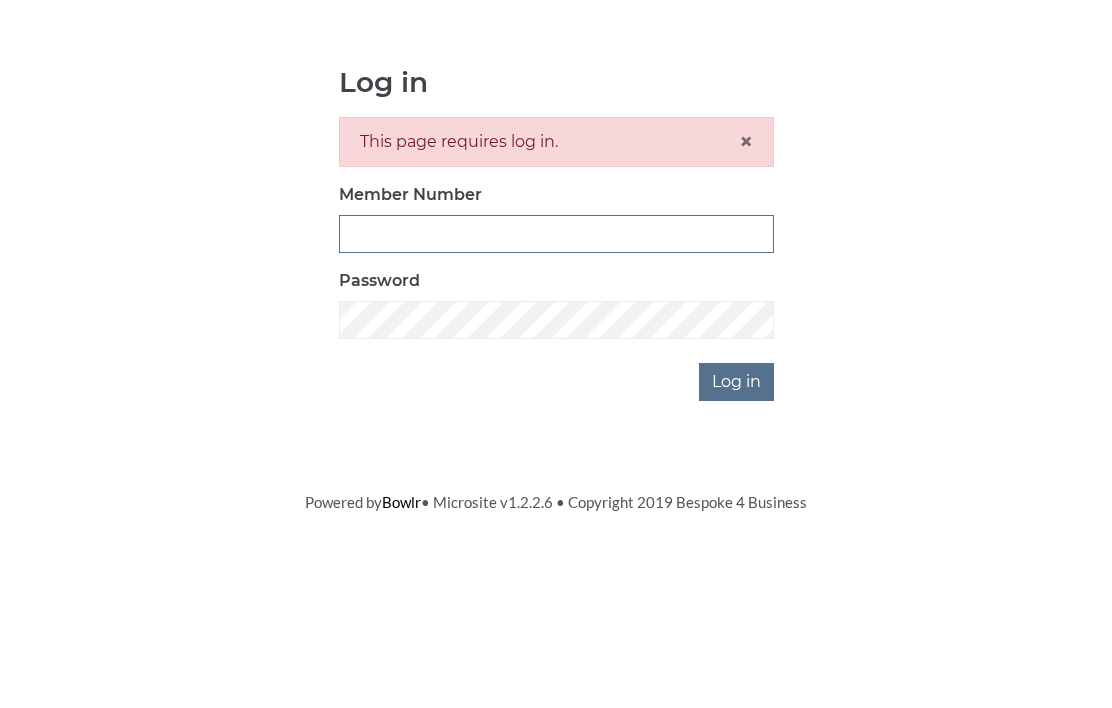 type on "4042" 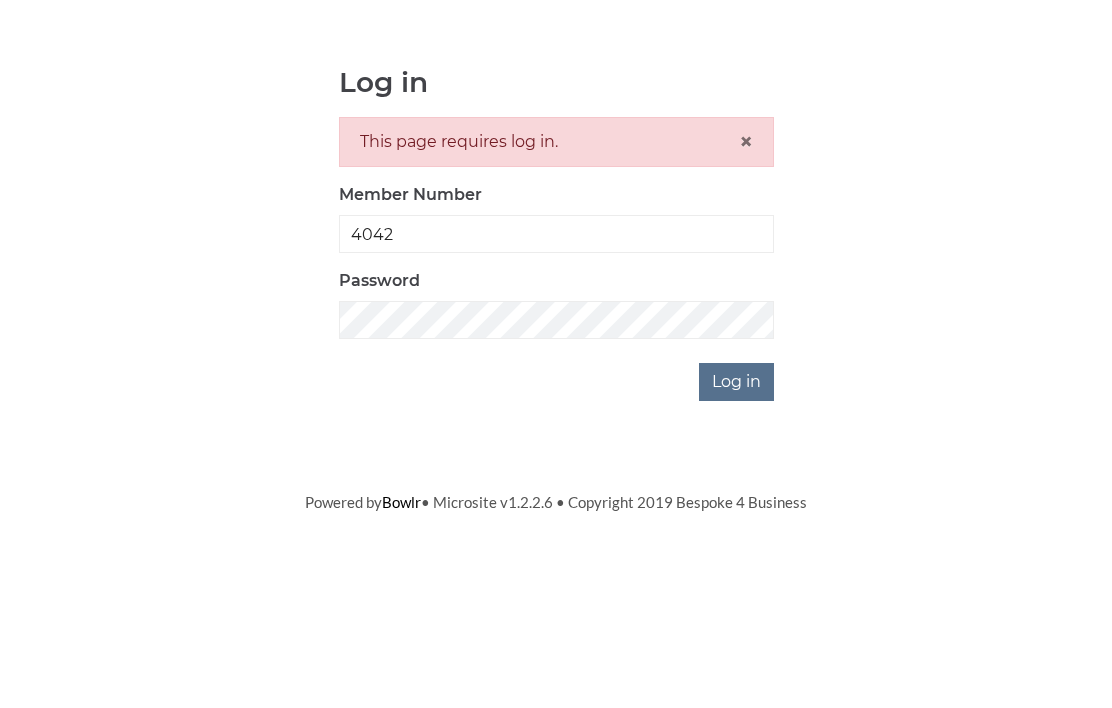 click on "Log in" at bounding box center (736, 559) 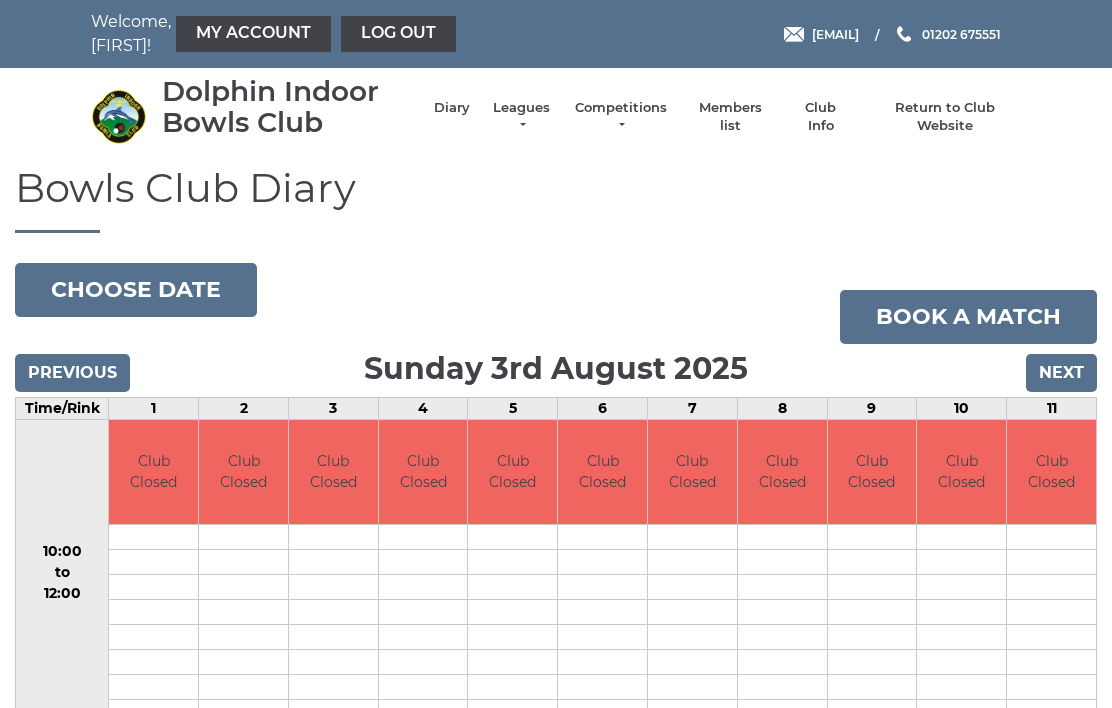 scroll, scrollTop: 0, scrollLeft: 0, axis: both 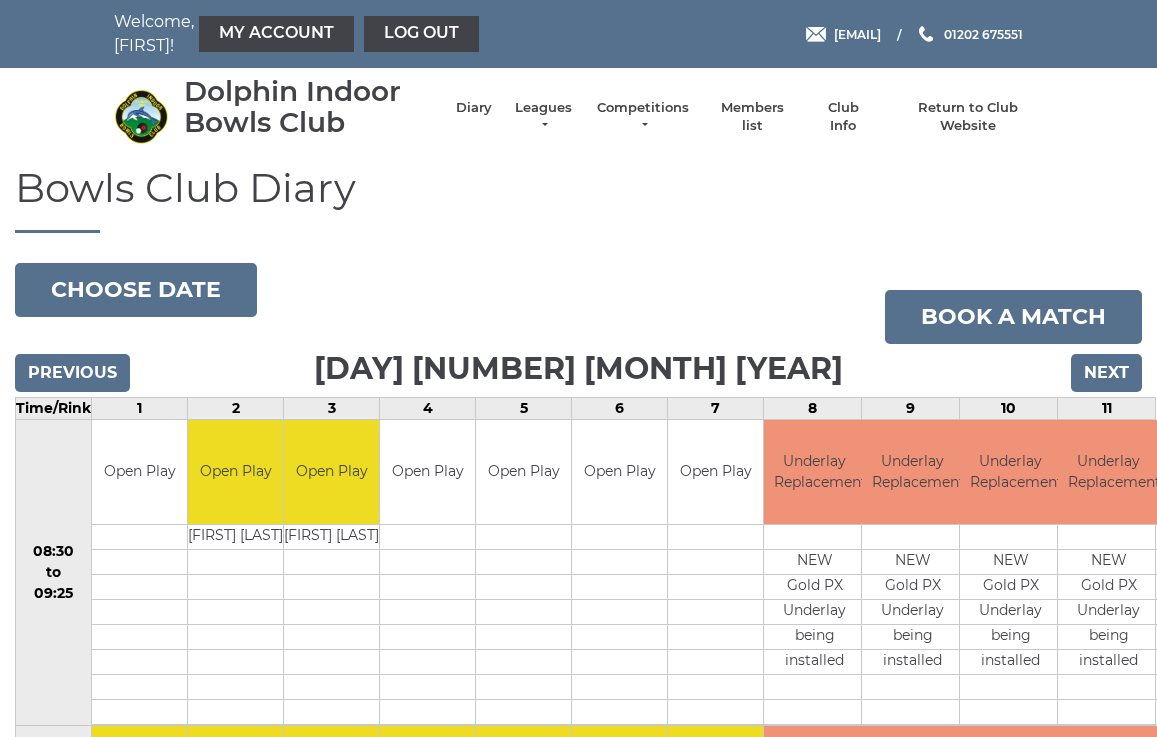 click on "Next" at bounding box center [1106, 373] 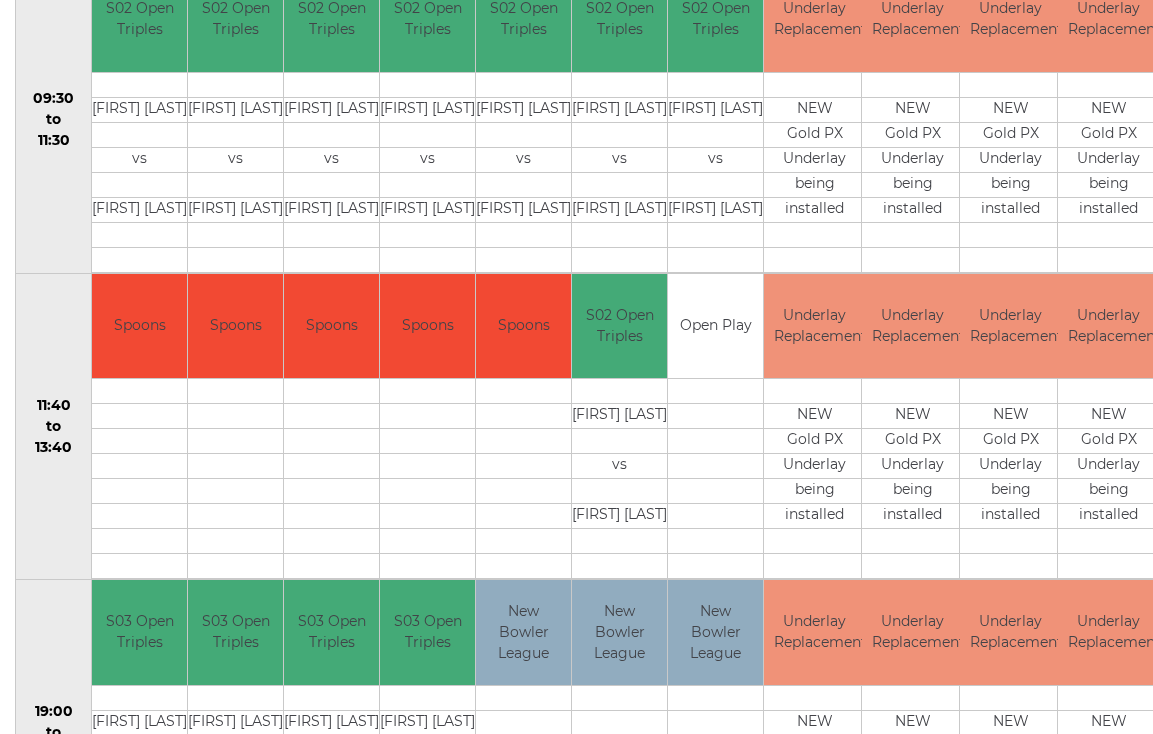 scroll, scrollTop: 761, scrollLeft: 0, axis: vertical 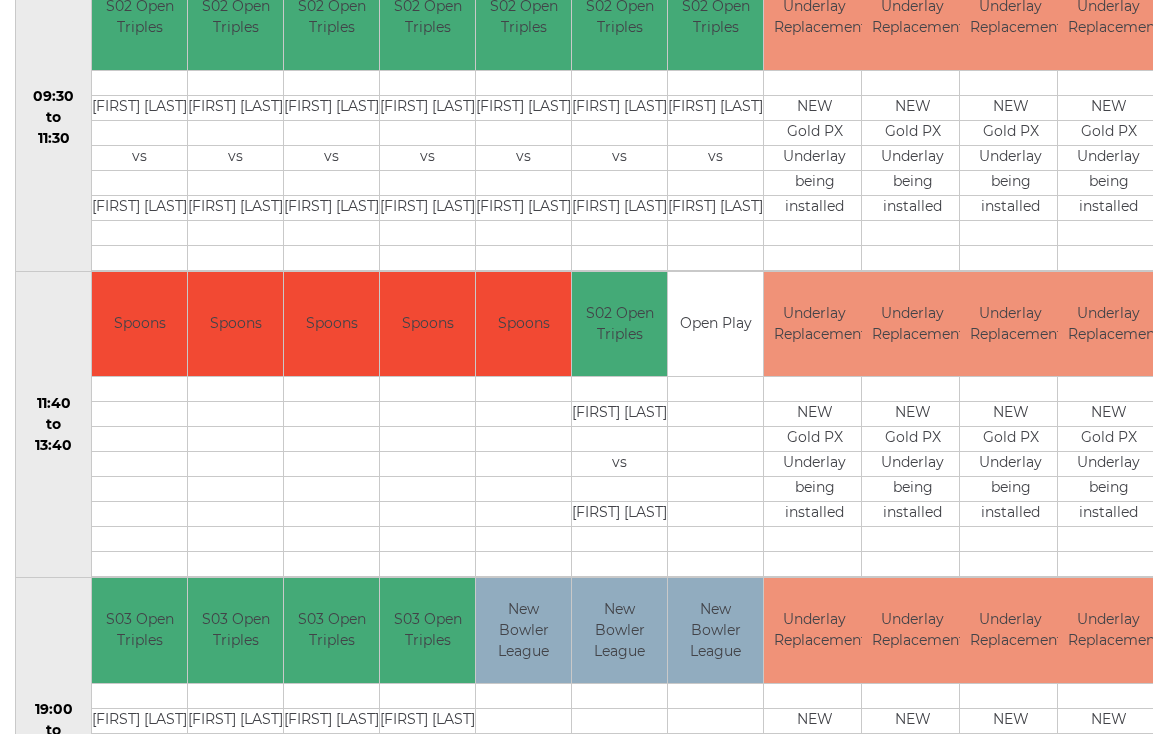 click on "Open Play" at bounding box center [715, 324] 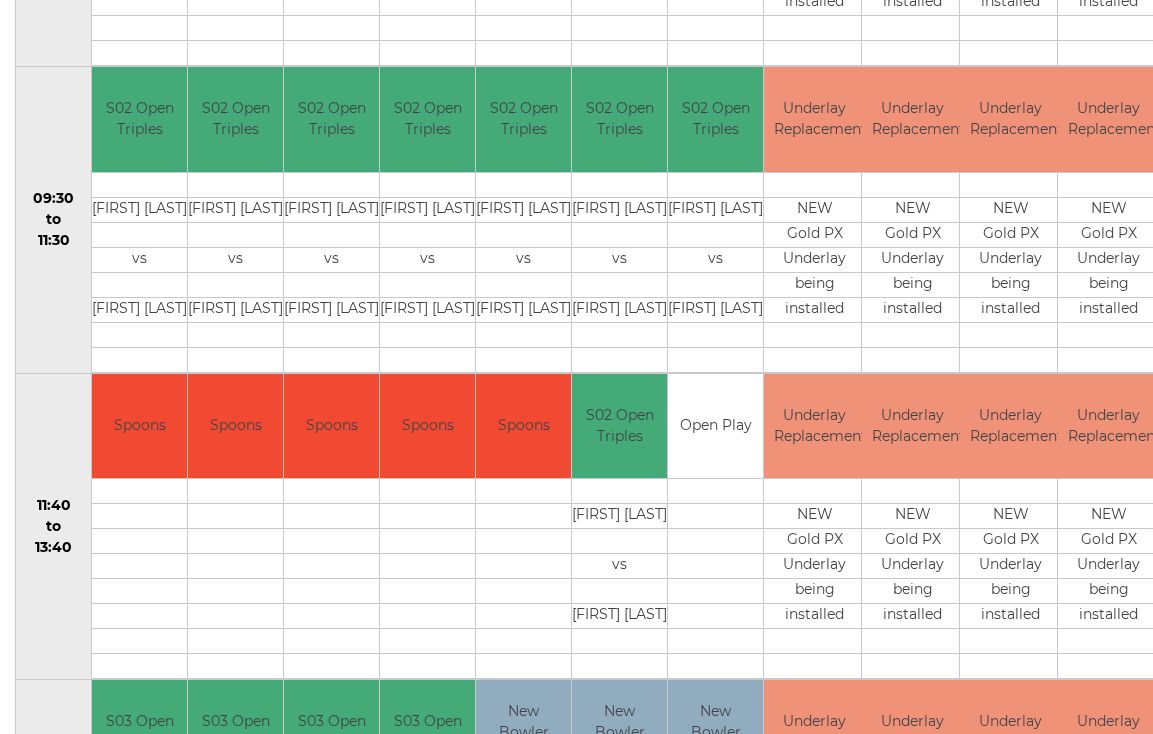 scroll, scrollTop: 657, scrollLeft: 0, axis: vertical 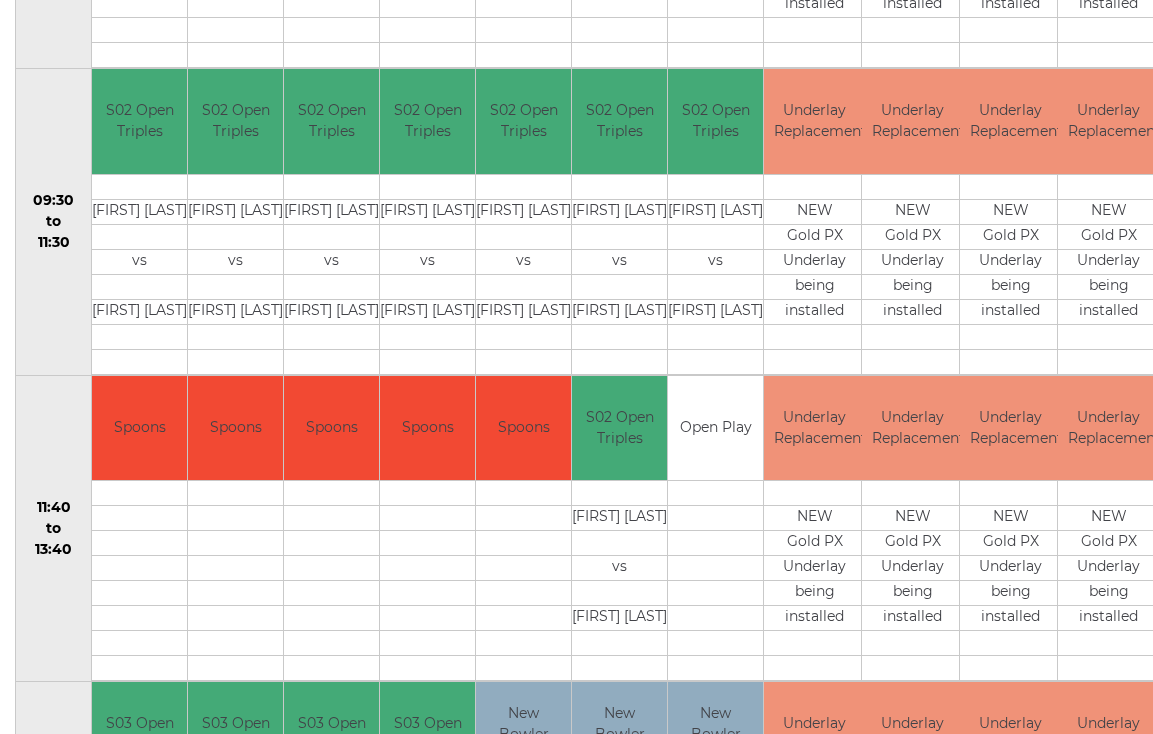 click on "Open Play" at bounding box center (715, 428) 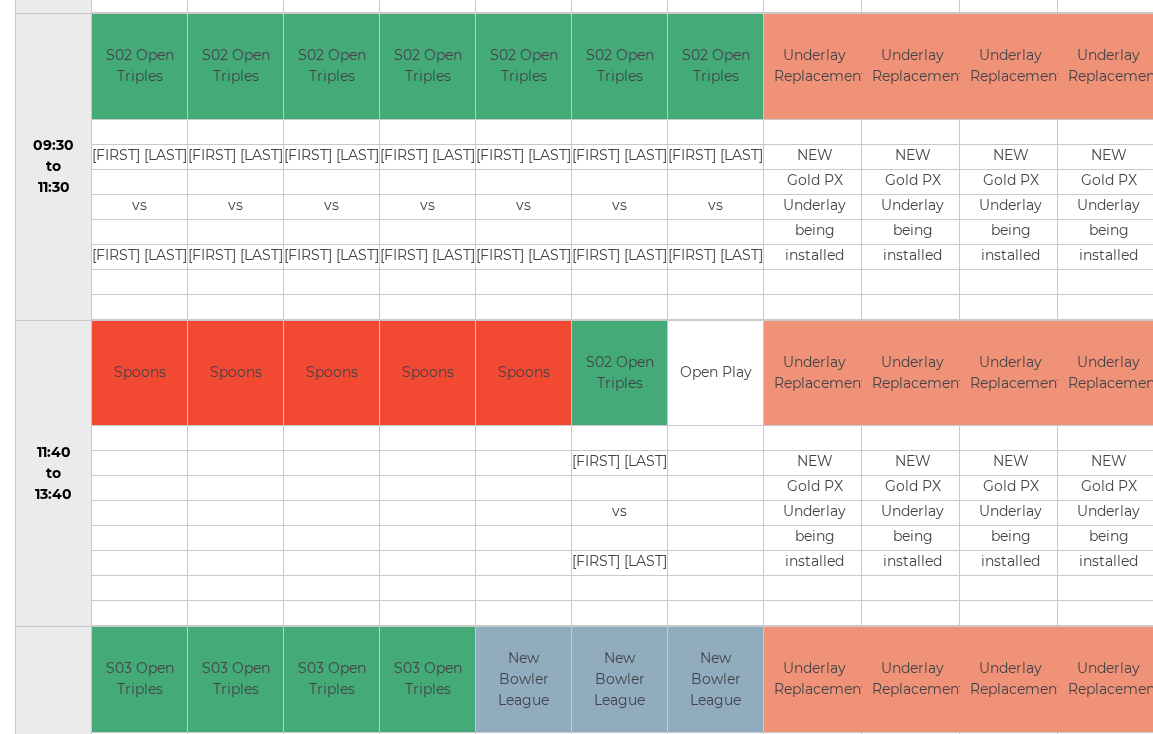 scroll, scrollTop: 714, scrollLeft: 0, axis: vertical 